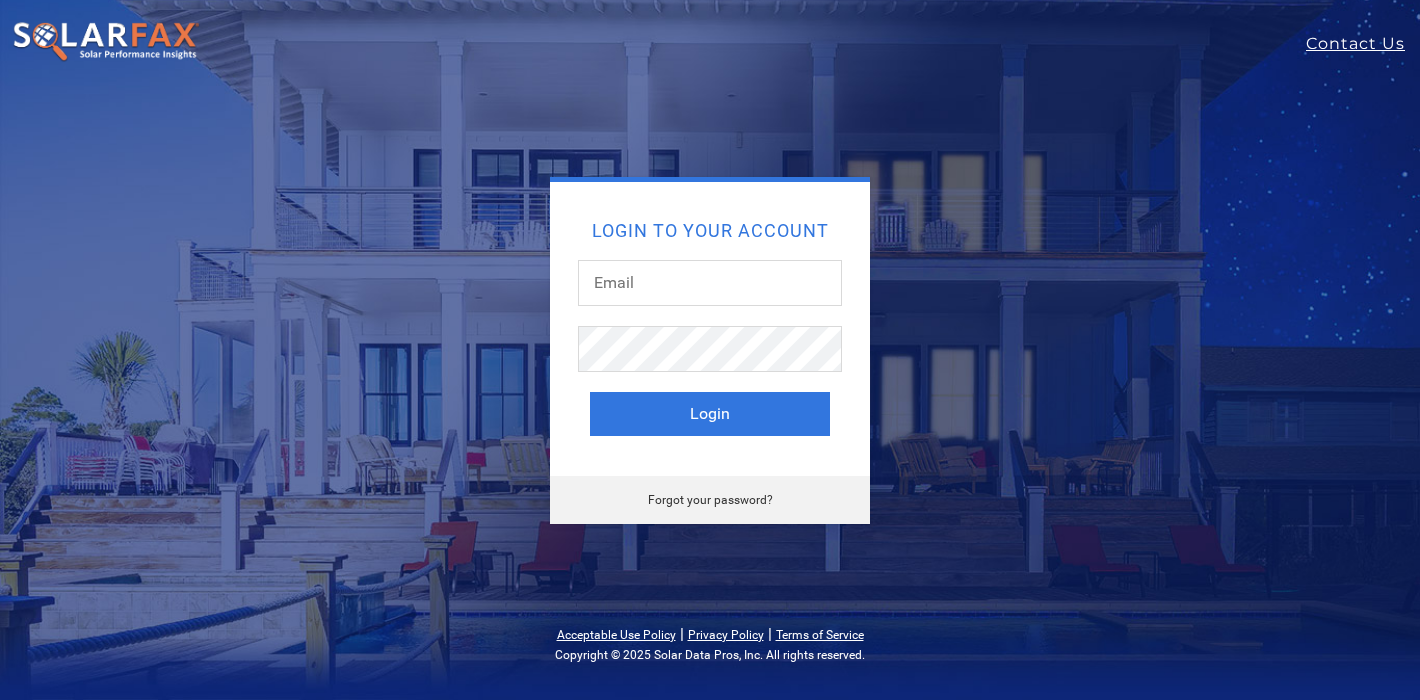 scroll, scrollTop: 0, scrollLeft: 0, axis: both 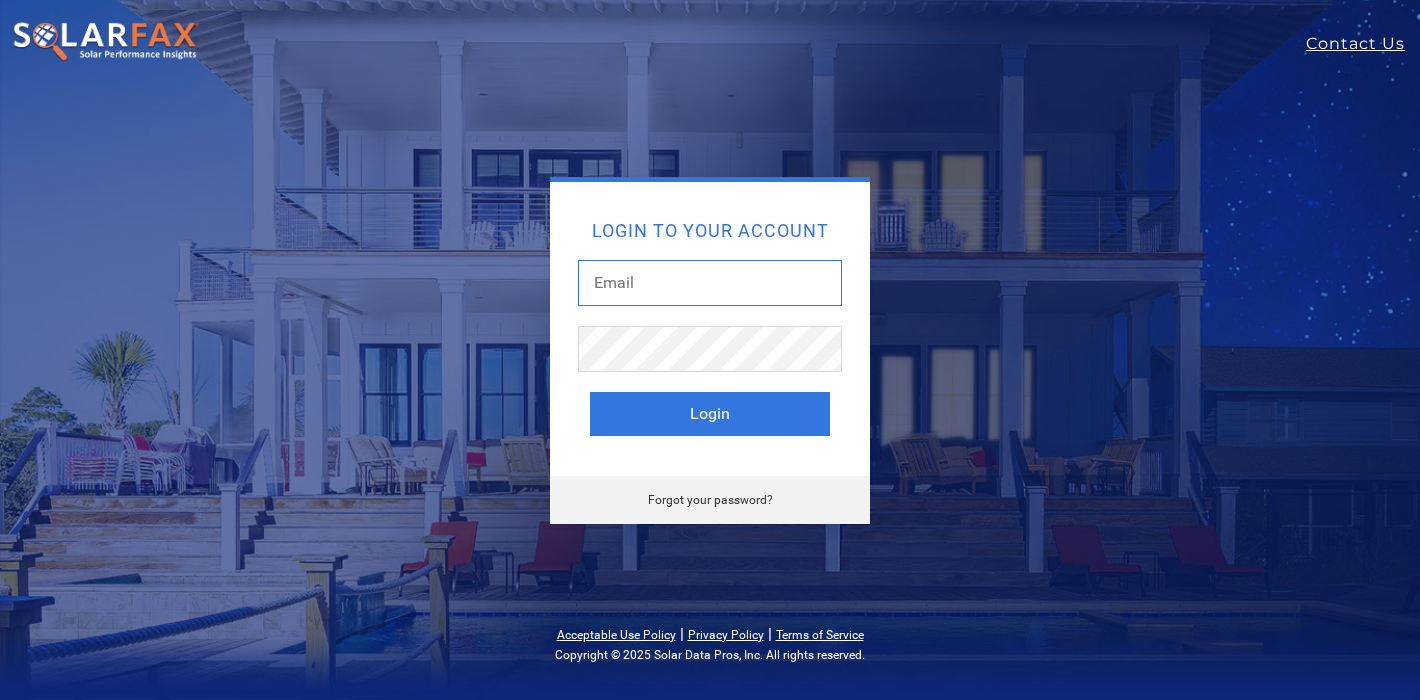 click at bounding box center (710, 283) 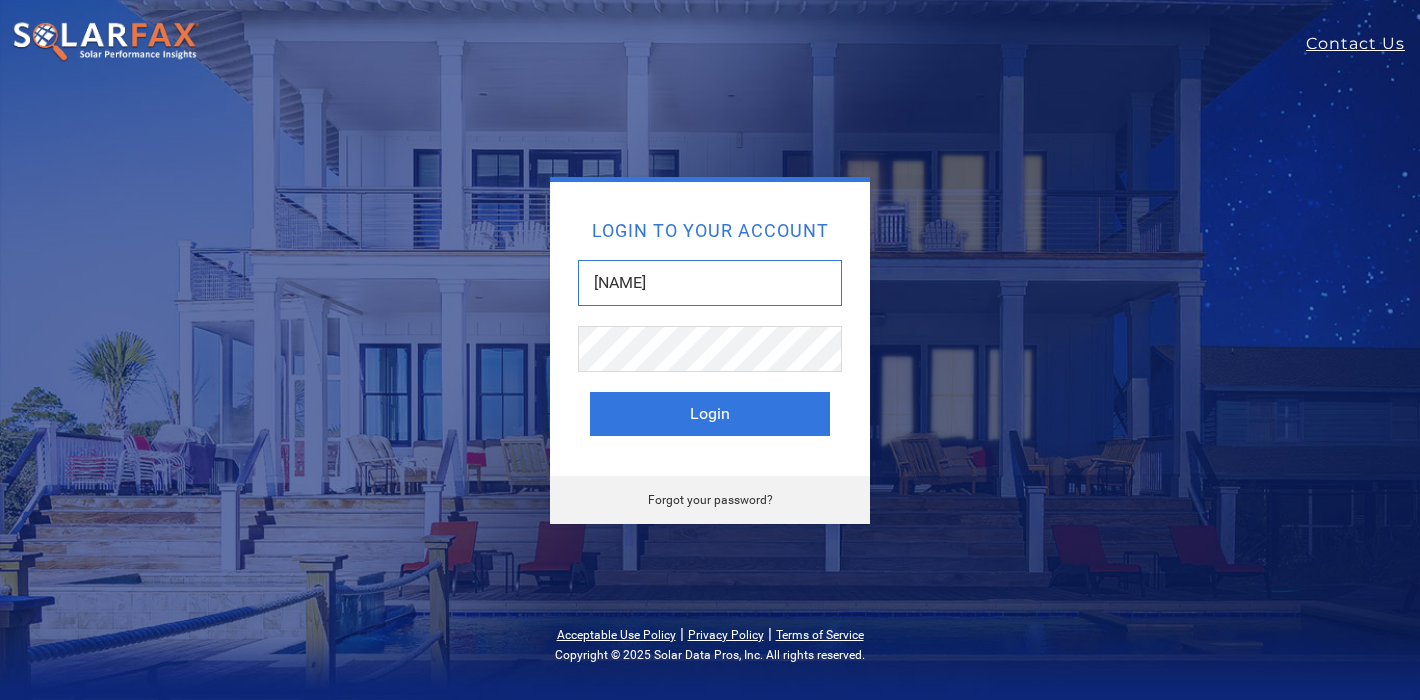 type on "[USERNAME]@example.com" 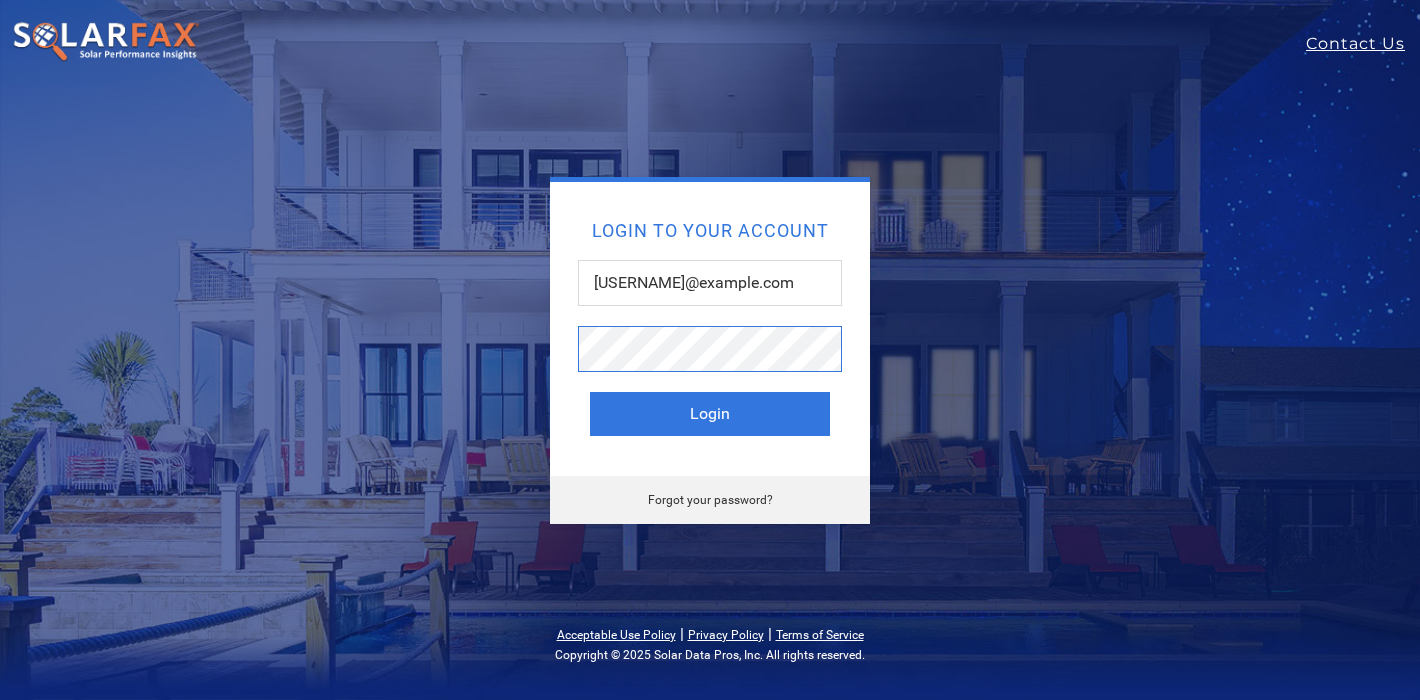 click on "Login" at bounding box center [710, 414] 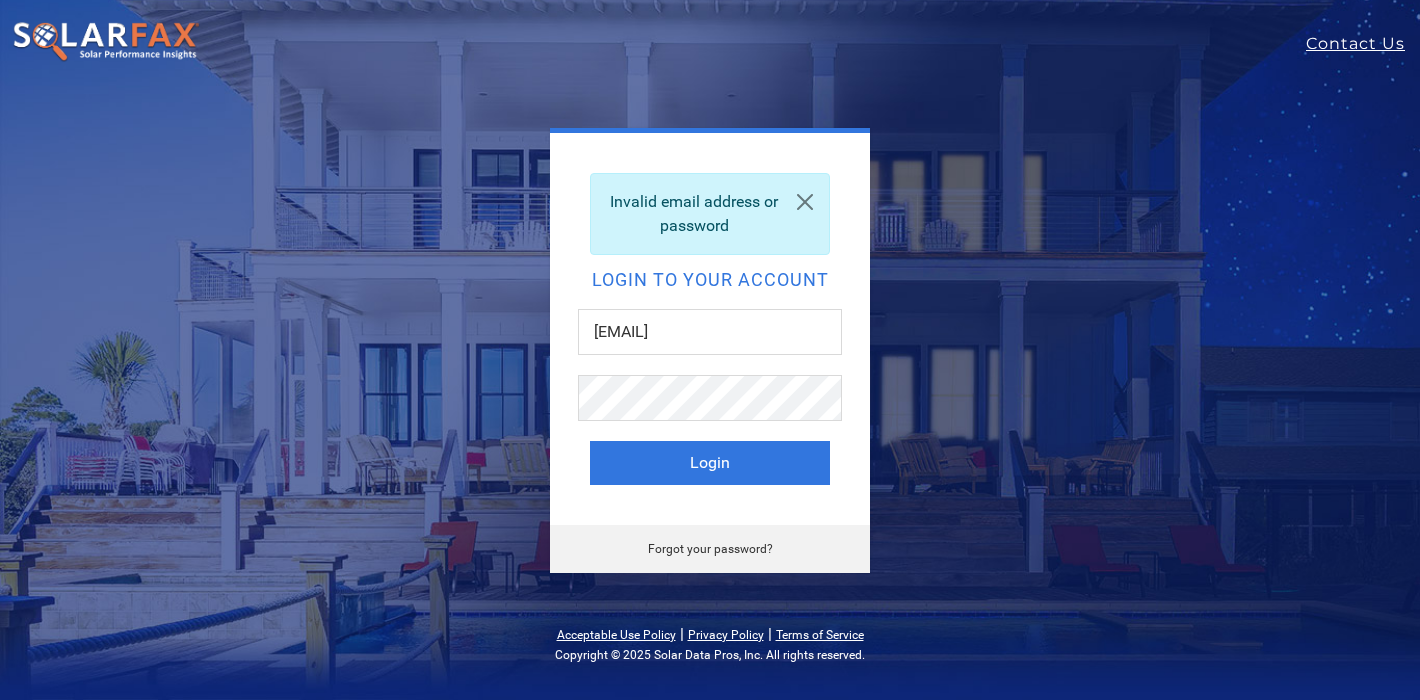 scroll, scrollTop: 0, scrollLeft: 0, axis: both 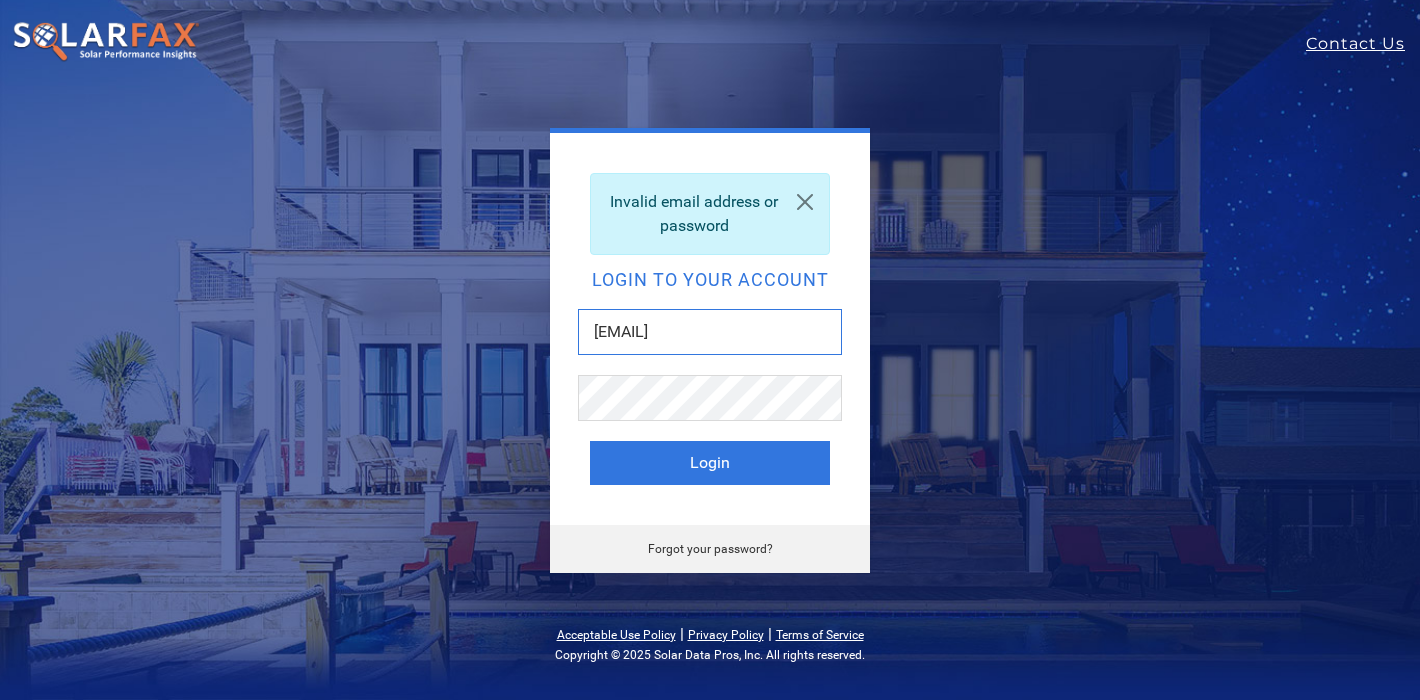 drag, startPoint x: 790, startPoint y: 338, endPoint x: 598, endPoint y: 296, distance: 196.54007 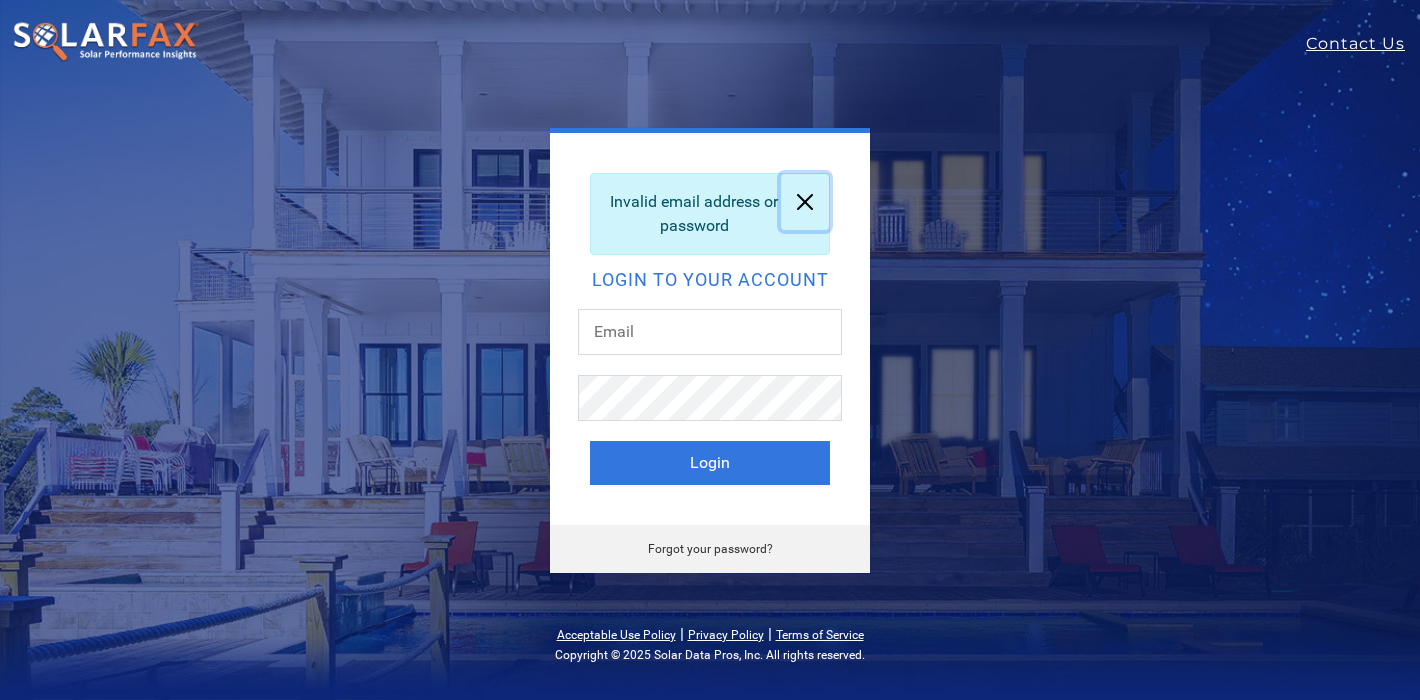 click at bounding box center (805, 202) 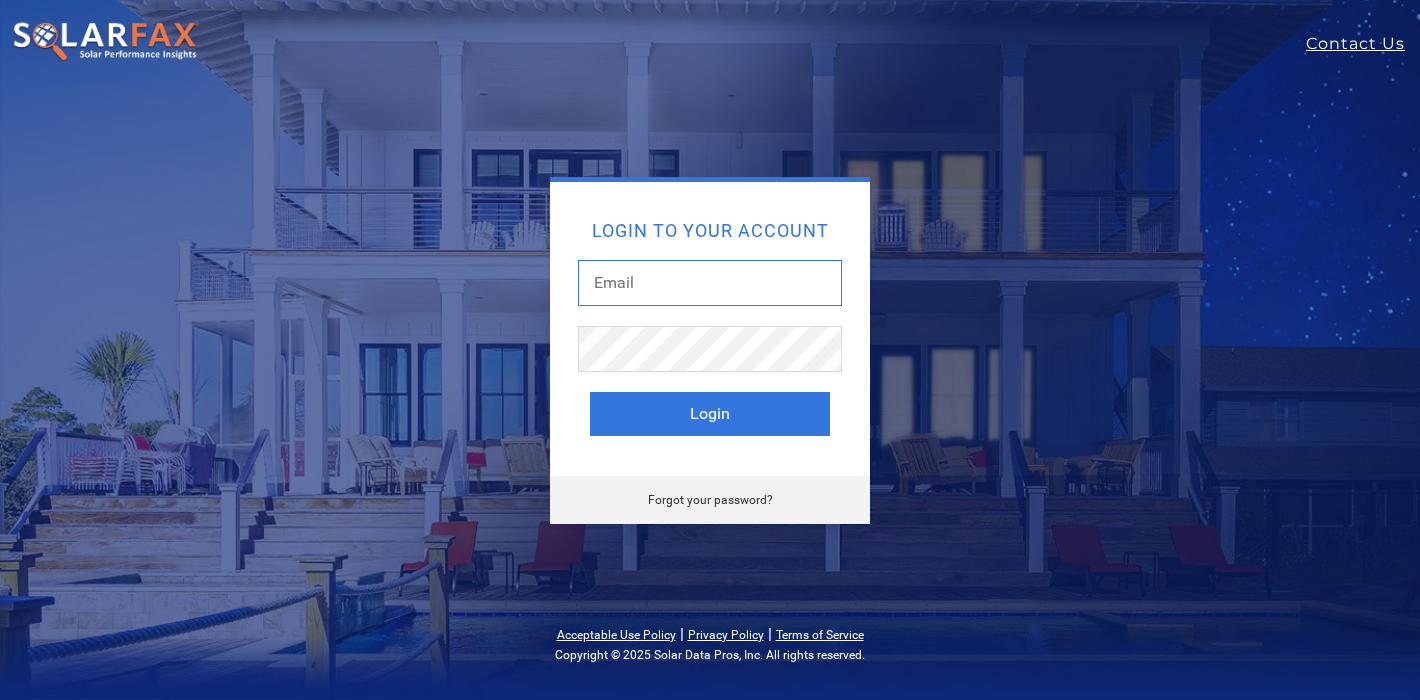 click at bounding box center (710, 283) 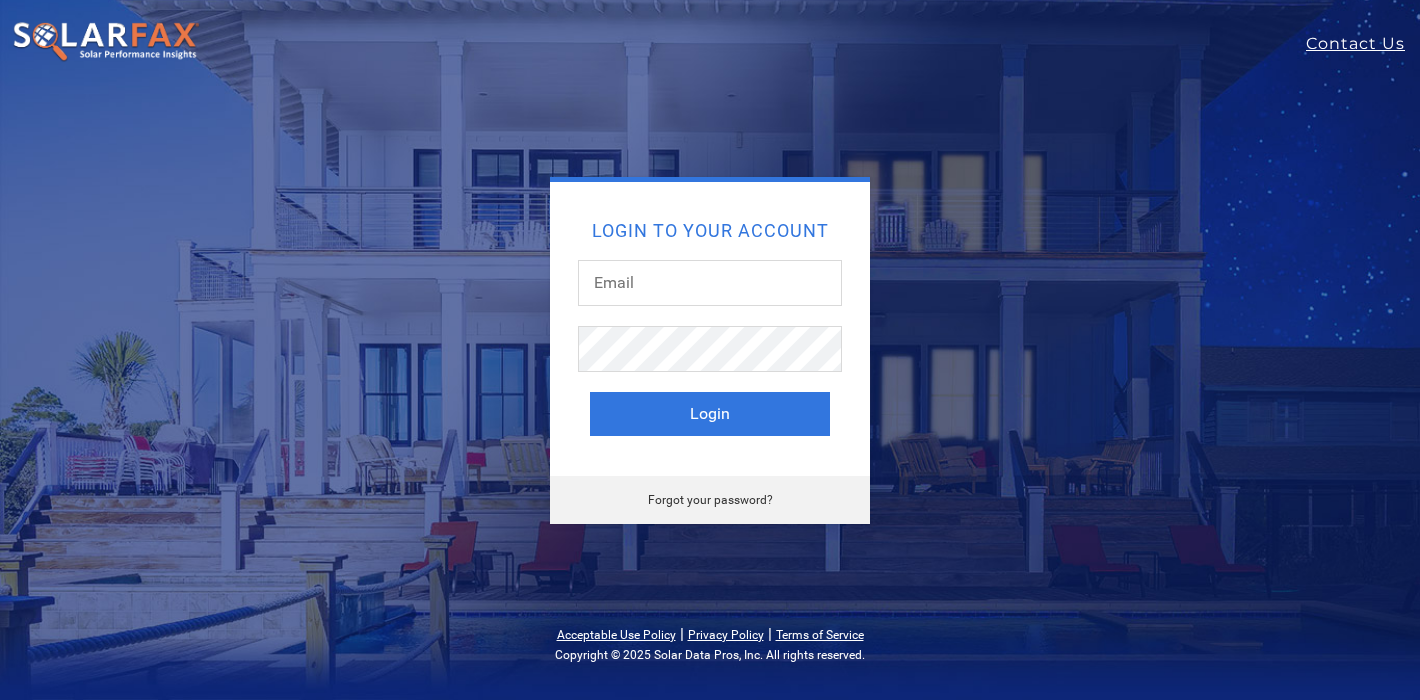 click on "Login to your account
Login
Forgot your password?" at bounding box center [710, 350] 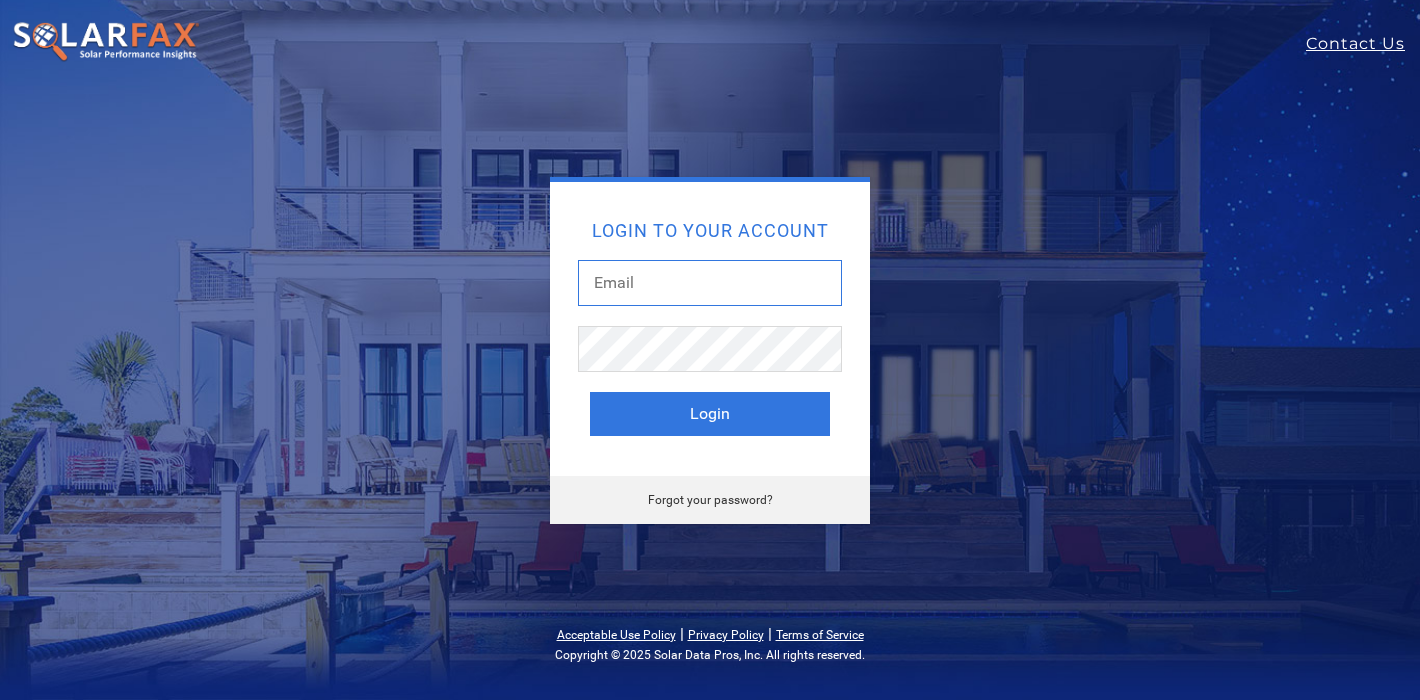 click at bounding box center [710, 283] 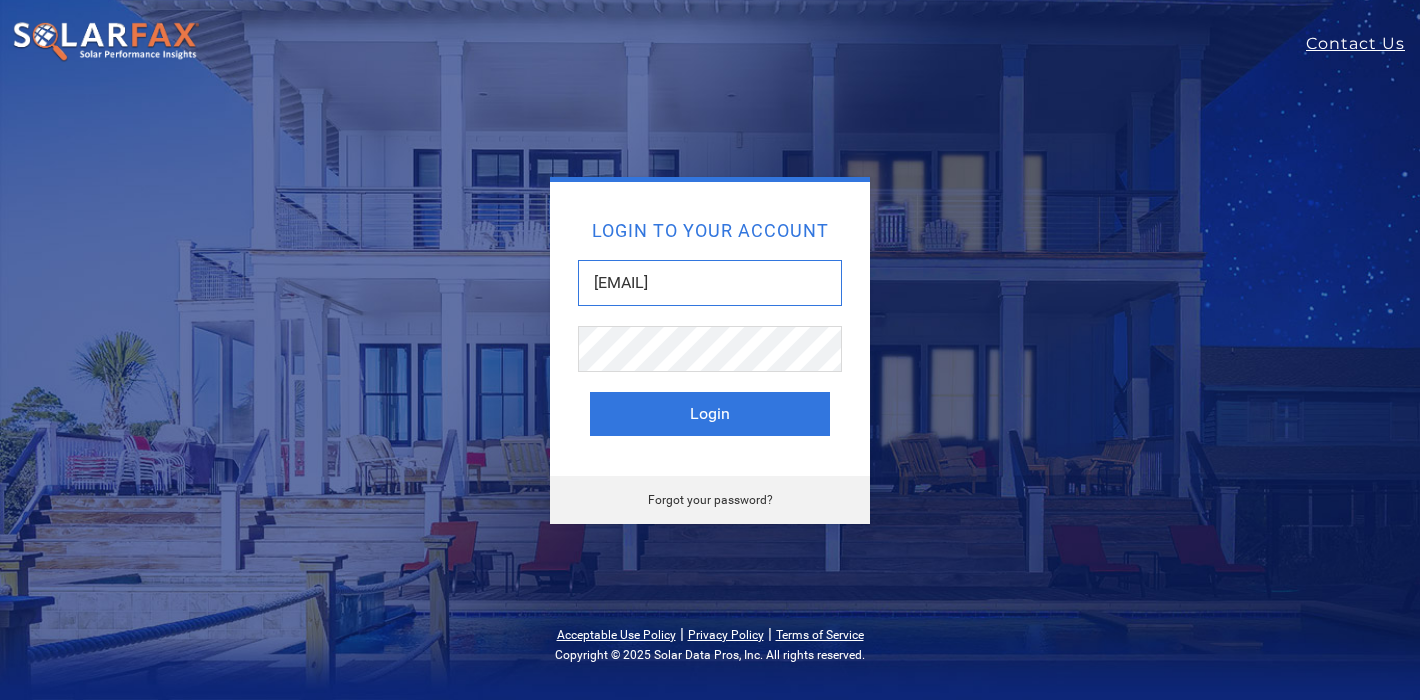 type on "[USERNAME]@example.com" 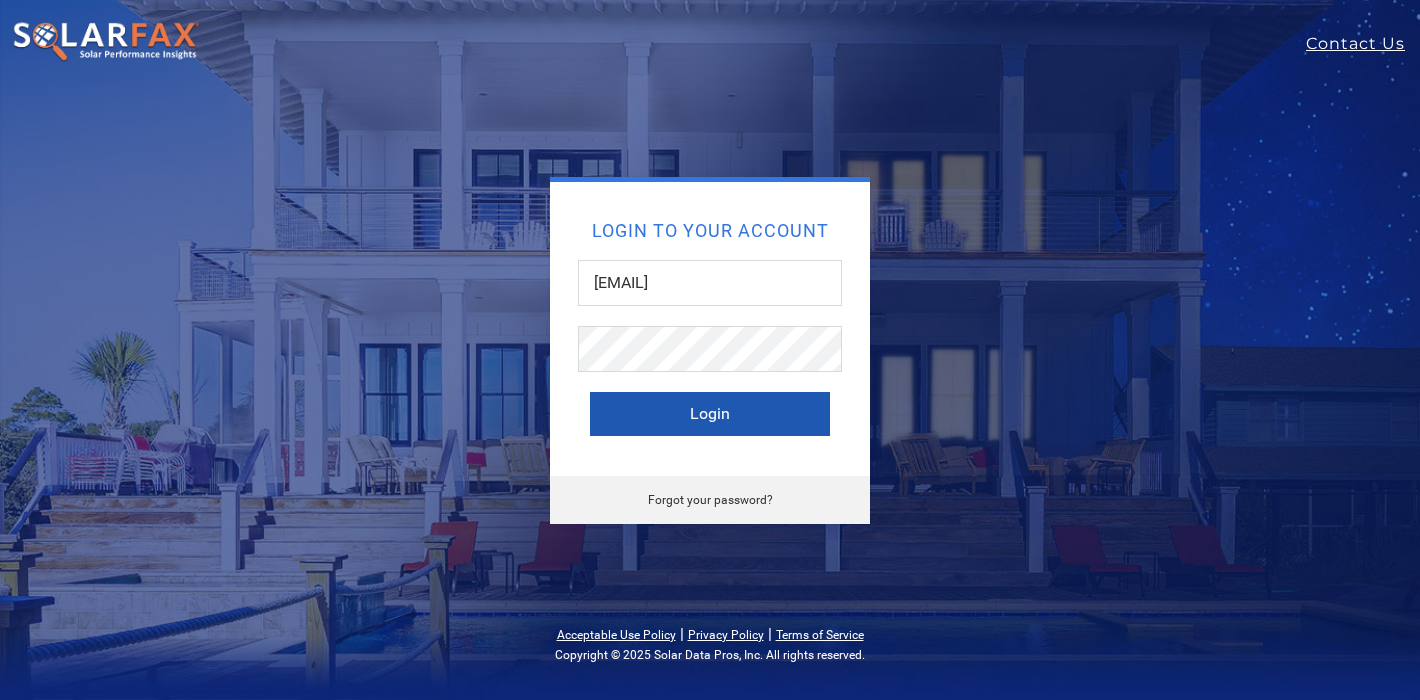 click on "Login" at bounding box center [710, 414] 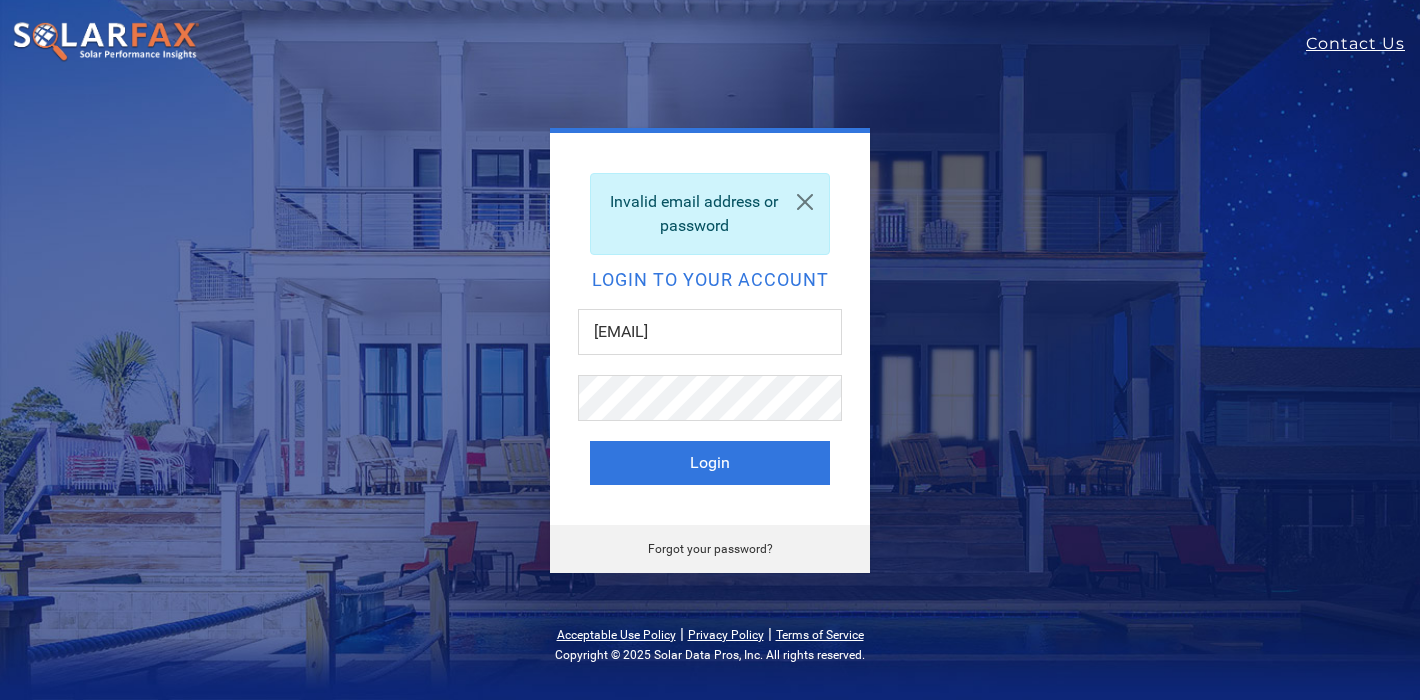 scroll, scrollTop: 0, scrollLeft: 0, axis: both 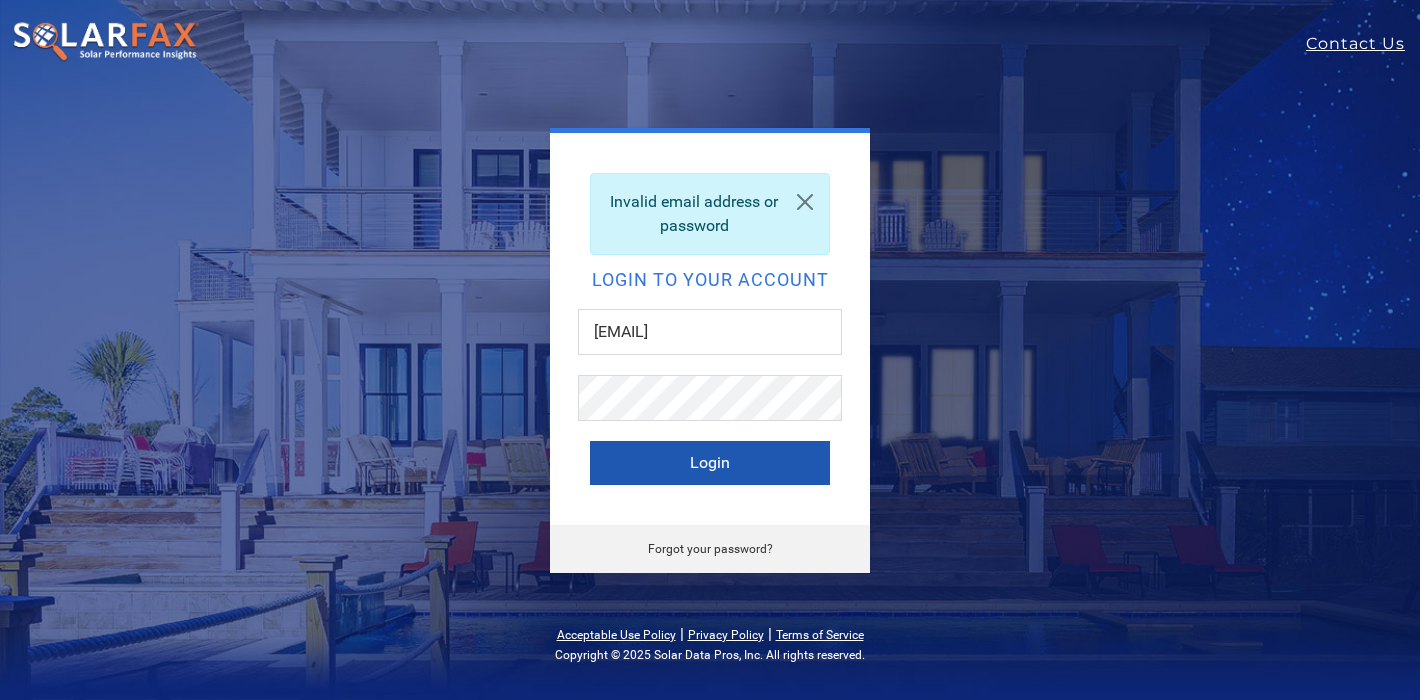 click on "Login" at bounding box center [710, 463] 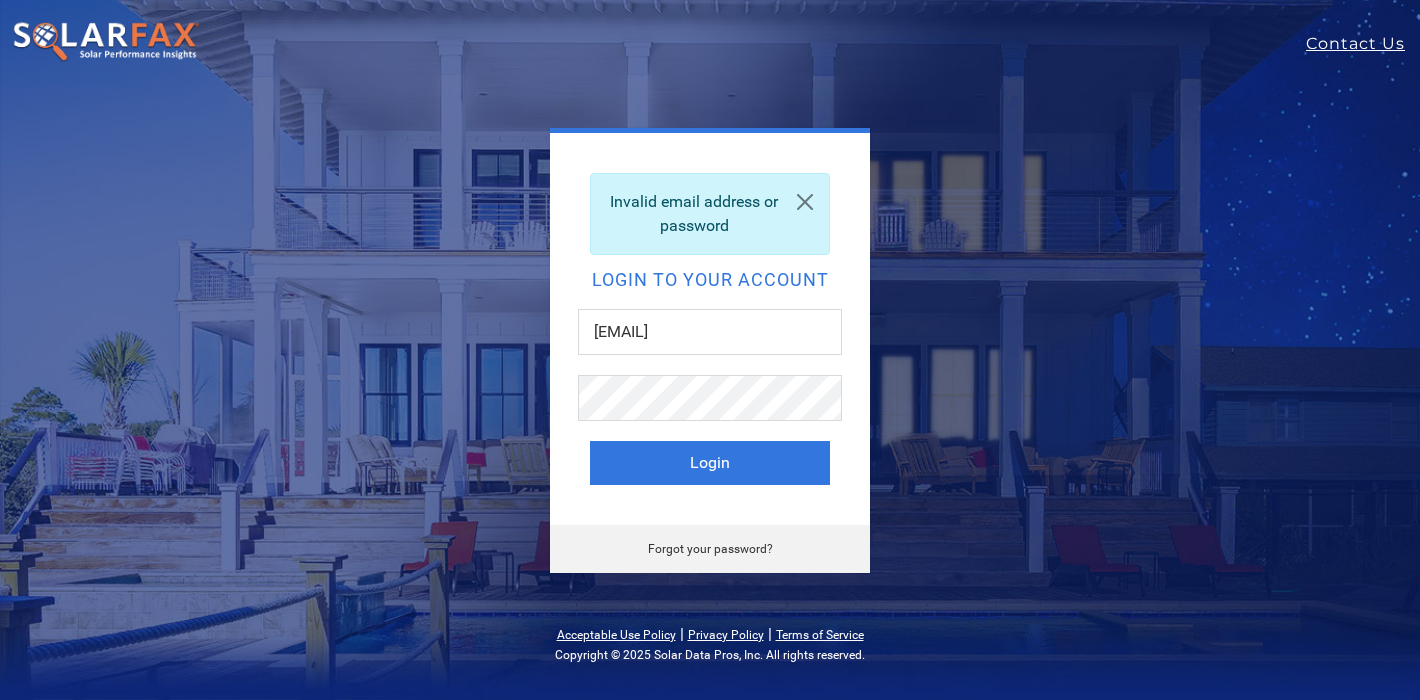 scroll, scrollTop: 0, scrollLeft: 0, axis: both 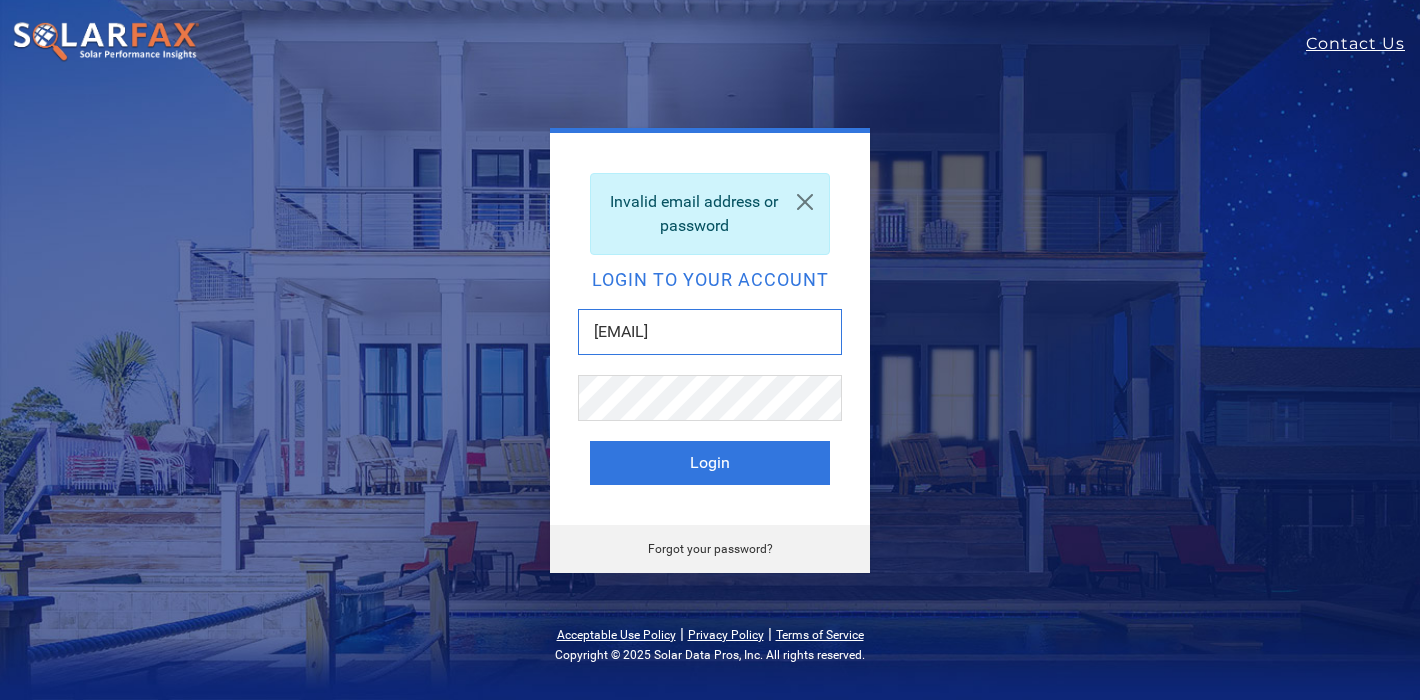 drag, startPoint x: 782, startPoint y: 343, endPoint x: 672, endPoint y: 342, distance: 110.00455 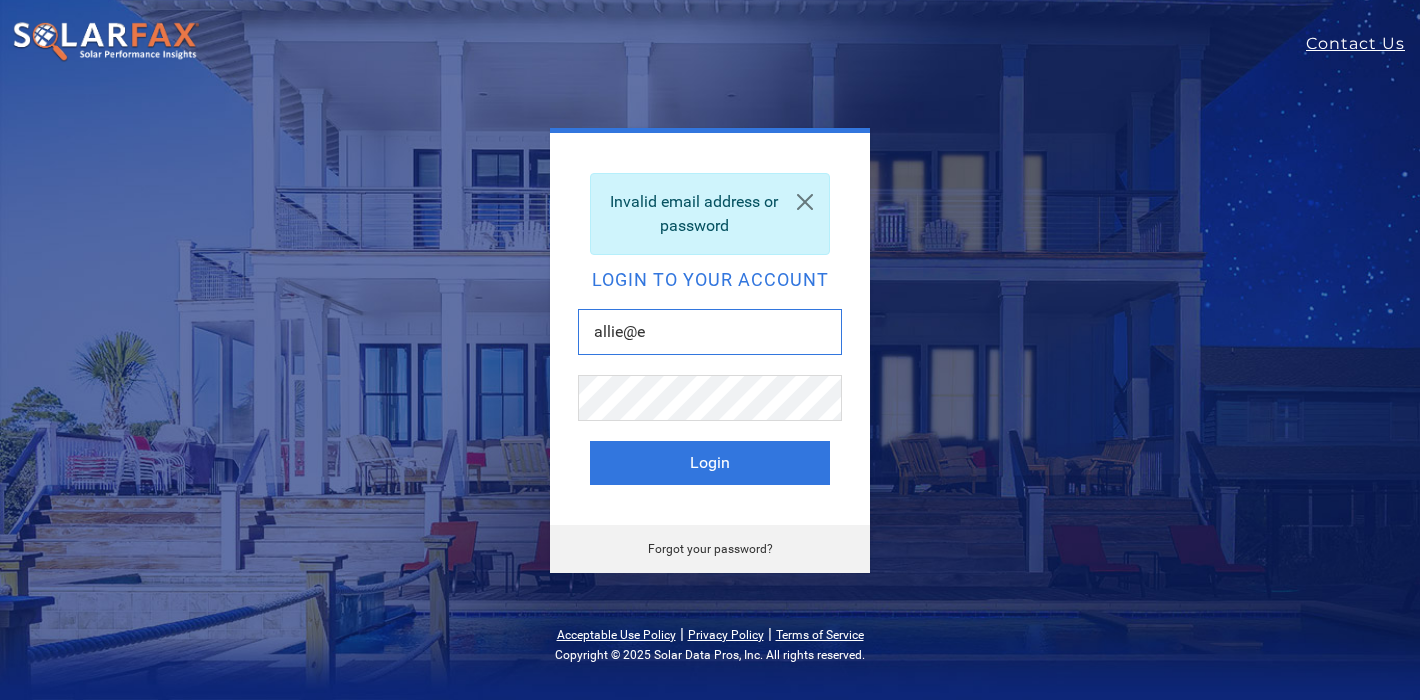 type on "allie@empoweryourhome.com" 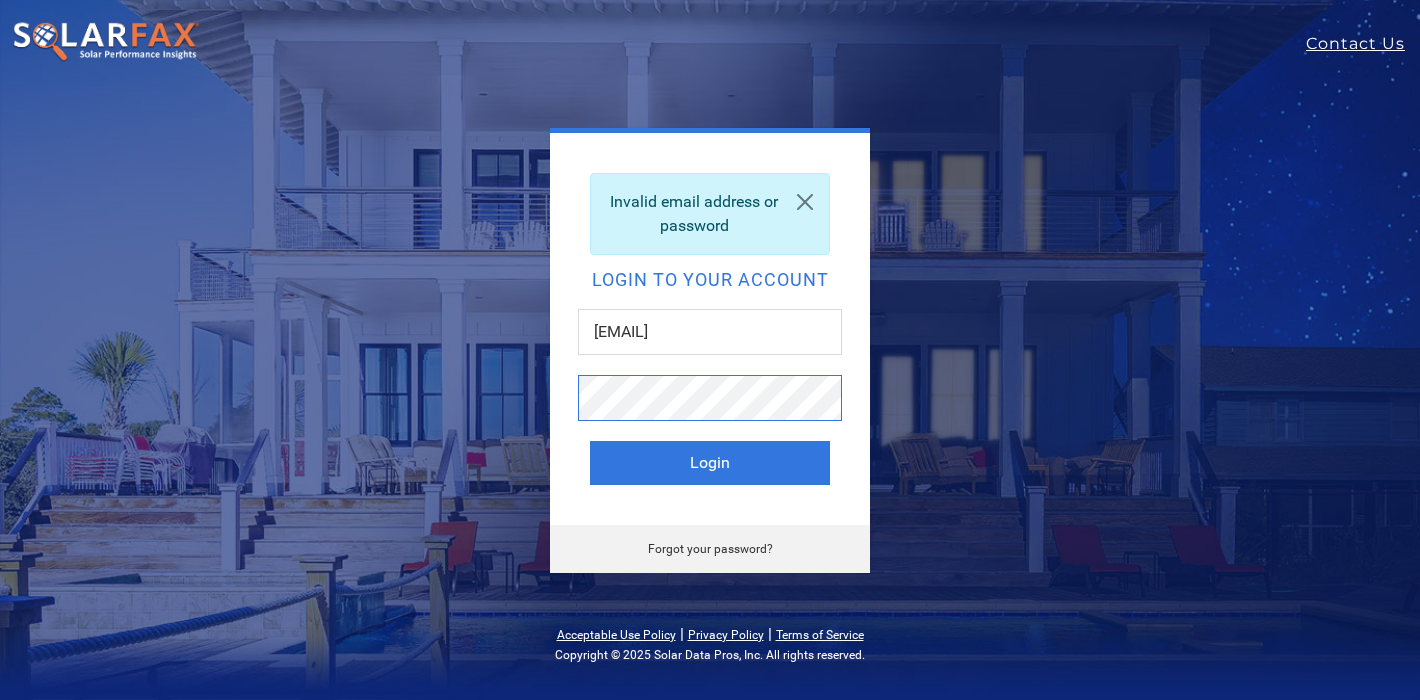 click on "Login" at bounding box center [710, 463] 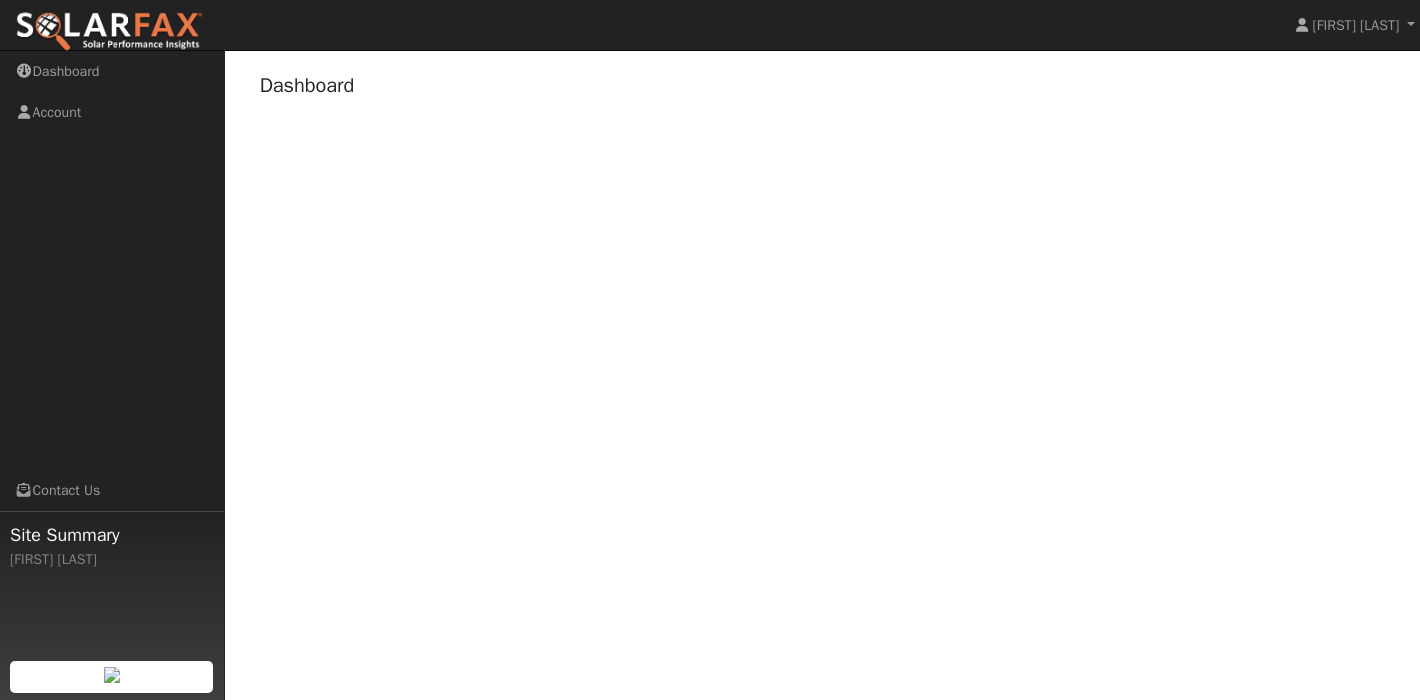 scroll, scrollTop: 0, scrollLeft: 0, axis: both 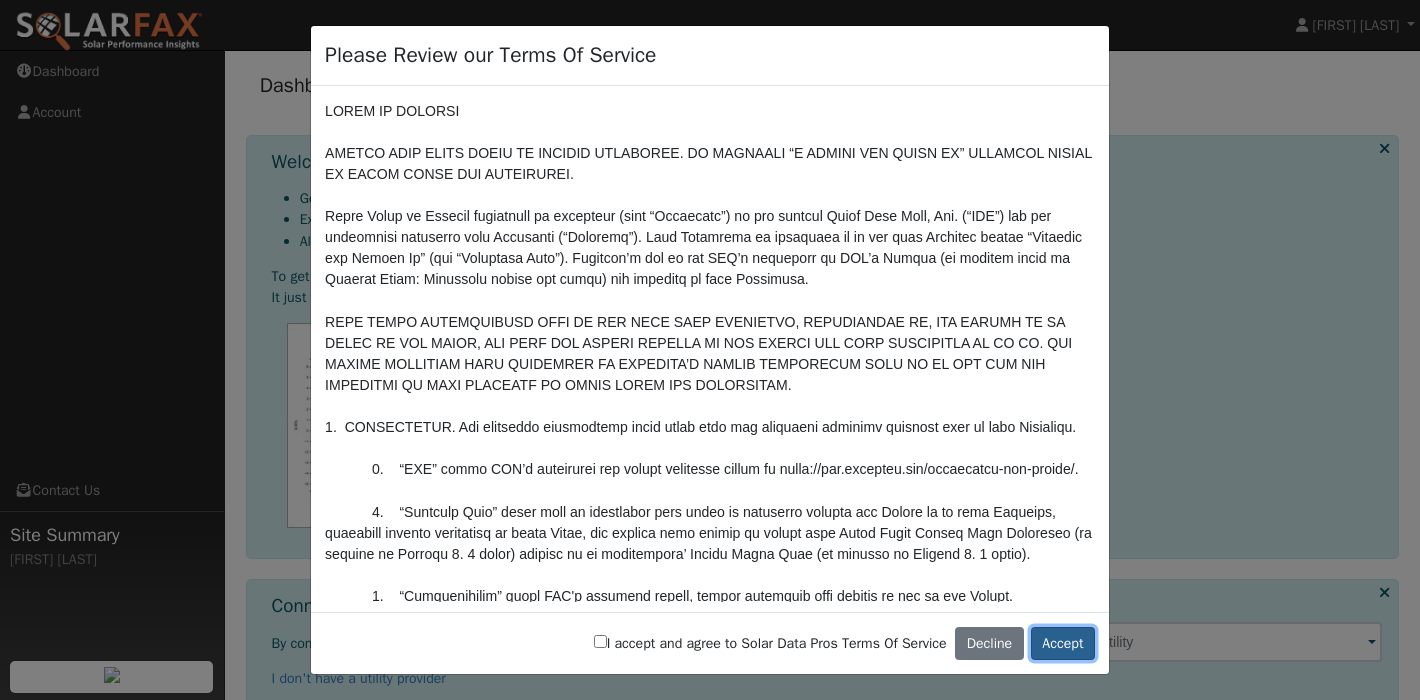 click on "Accept" at bounding box center [1063, 644] 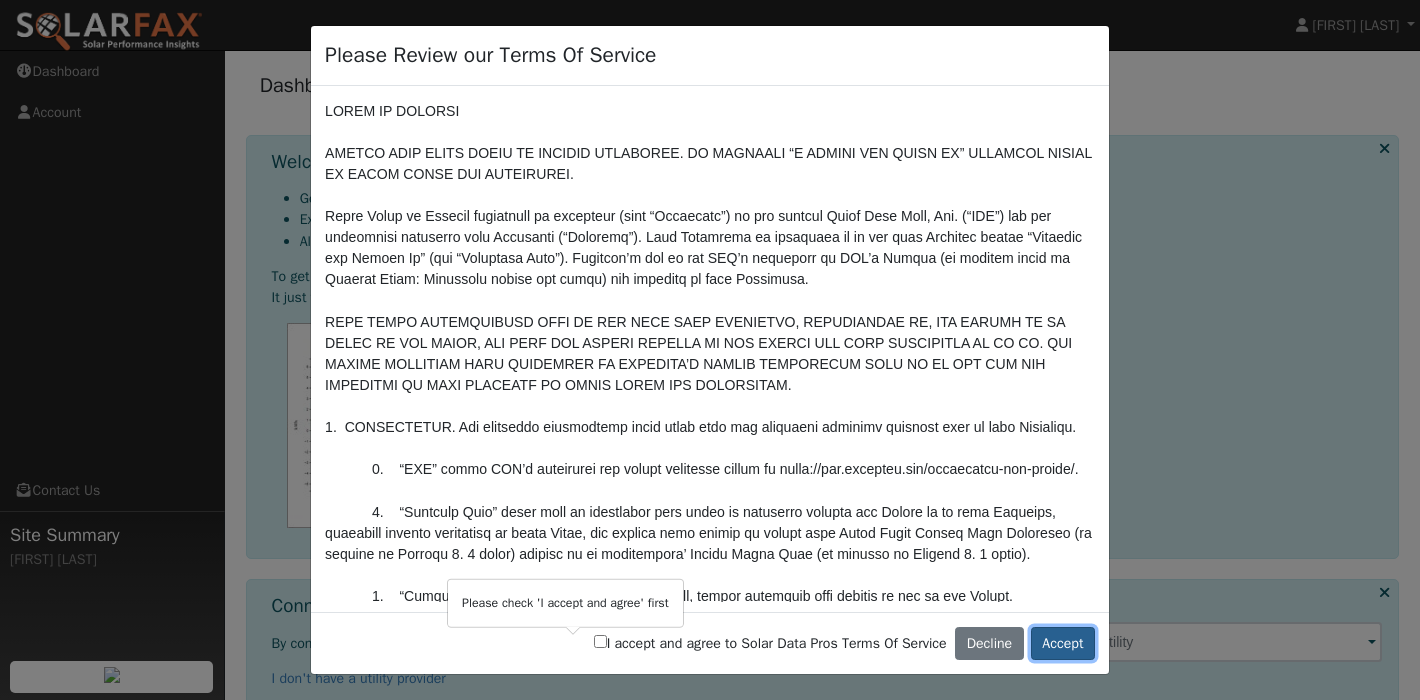 click on "Accept" at bounding box center [1063, 644] 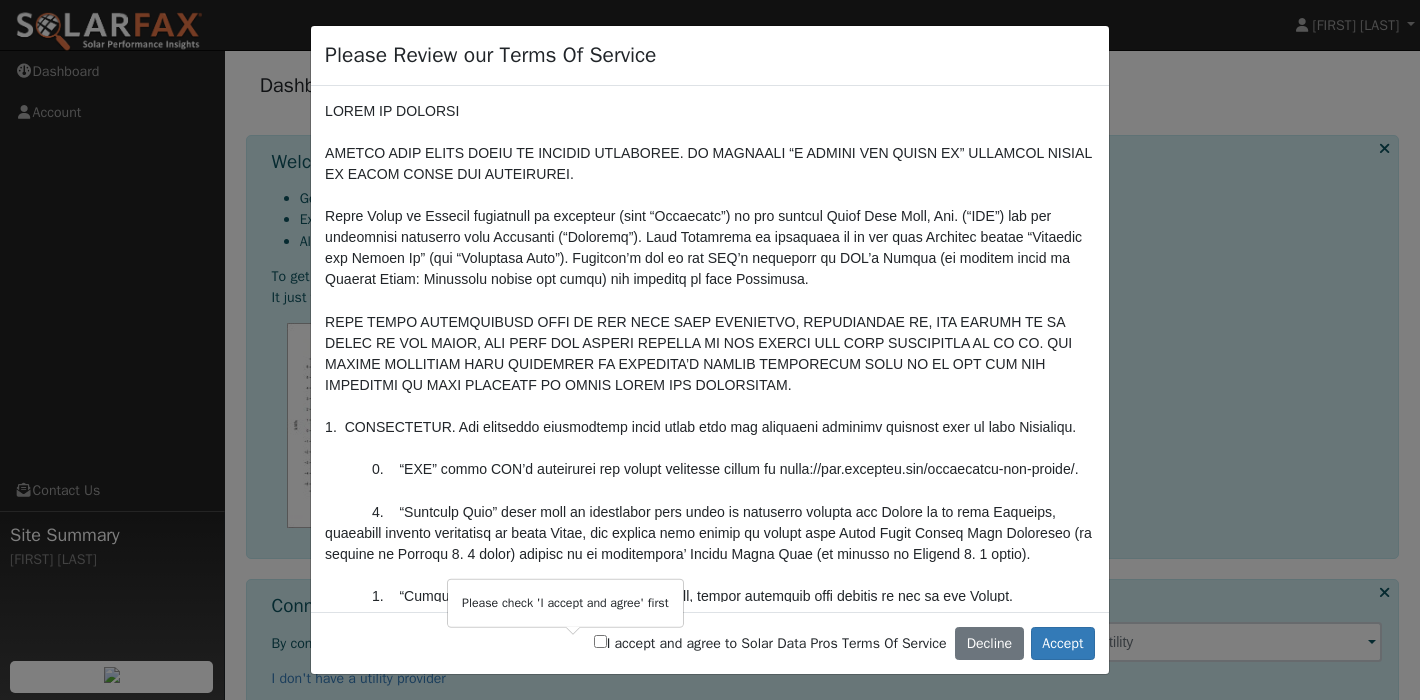click on "I accept and agree to Solar Data Pros Terms Of Service" at bounding box center (770, 643) 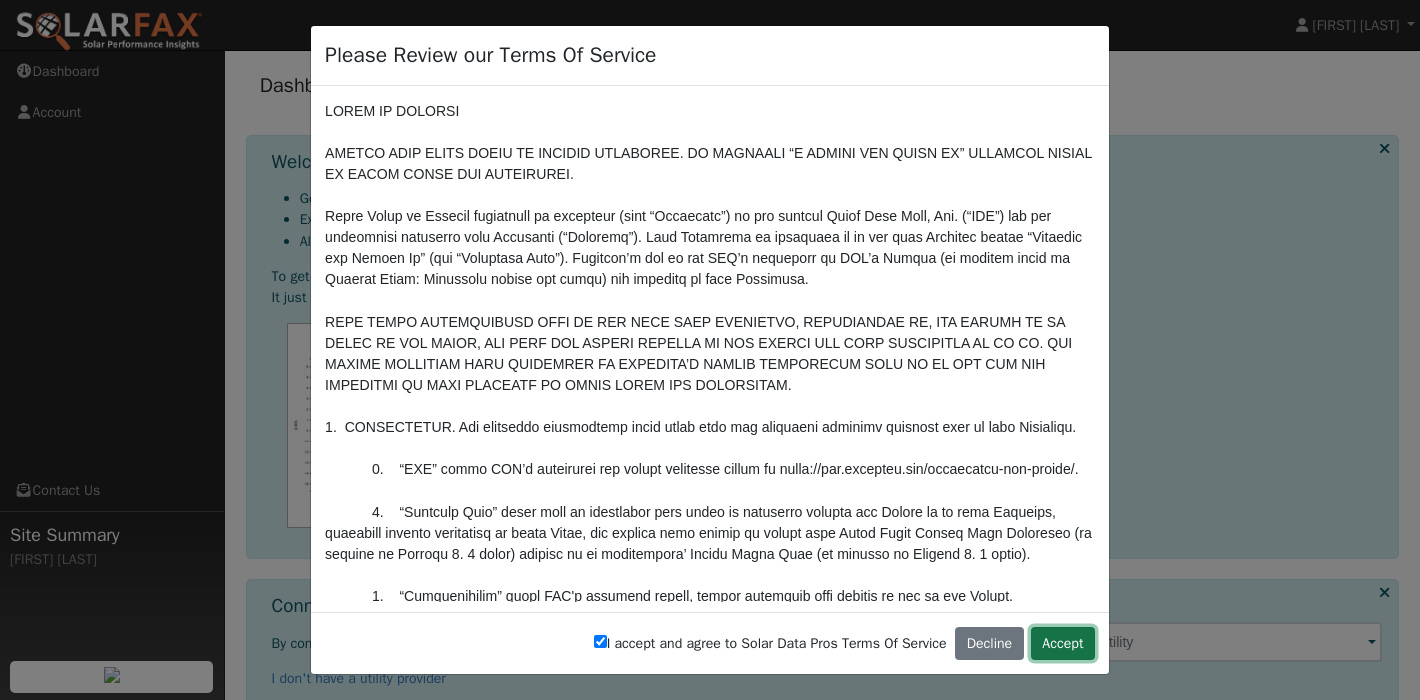 click on "Accept" at bounding box center [1063, 644] 